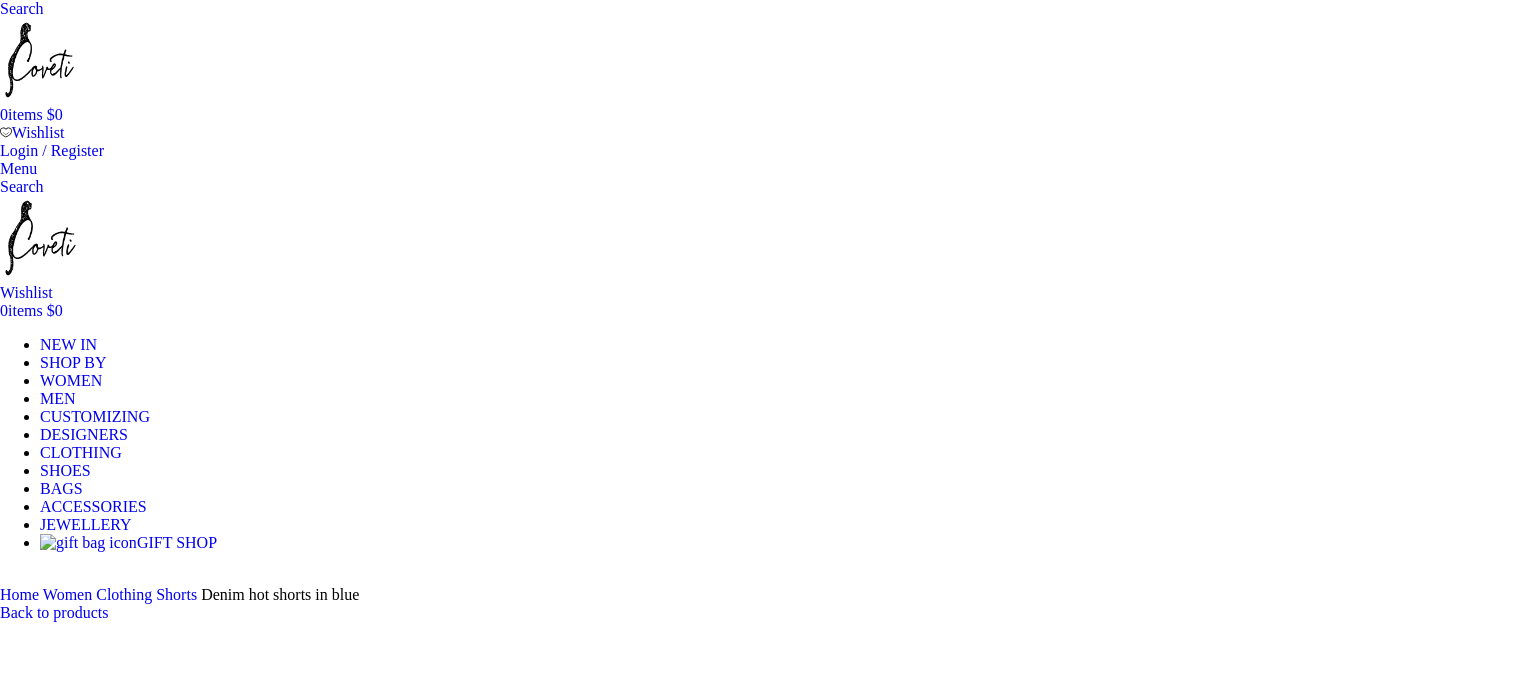 scroll, scrollTop: 0, scrollLeft: 0, axis: both 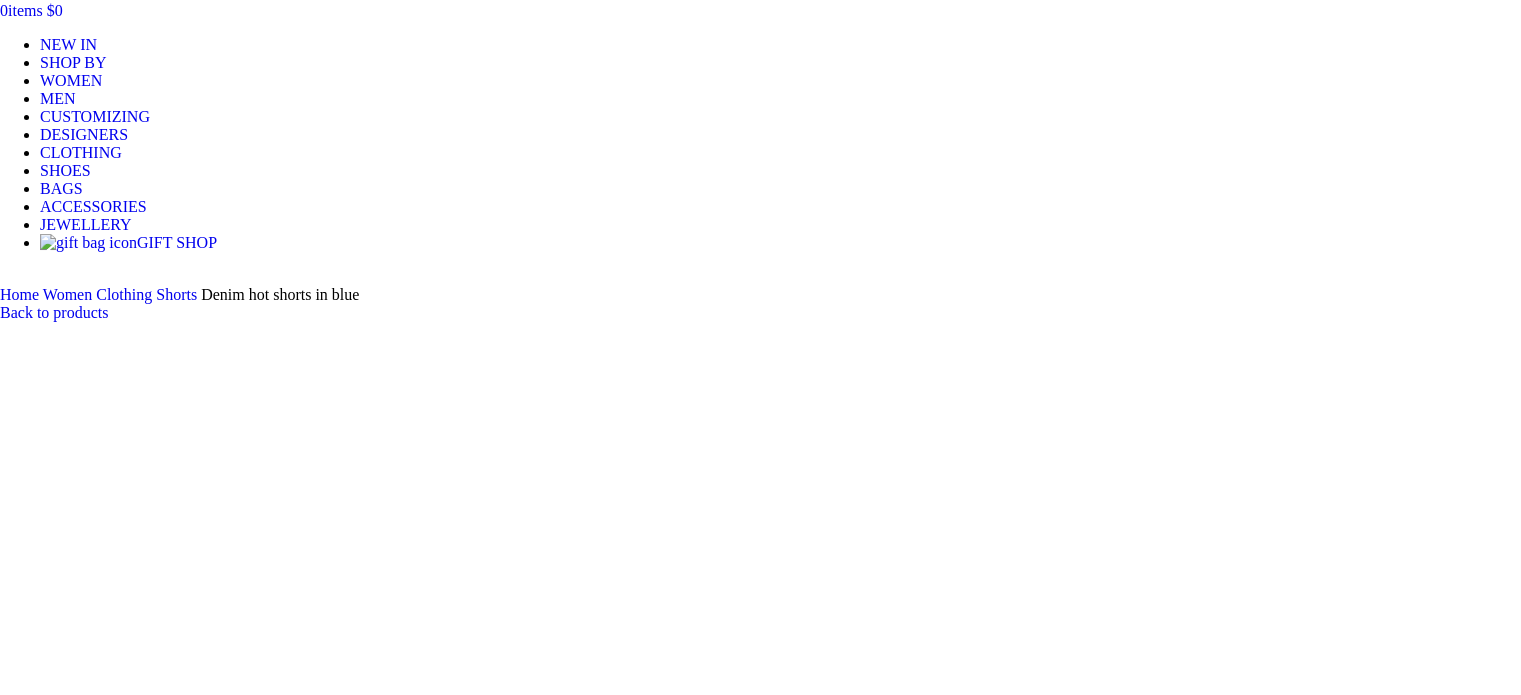 click at bounding box center (310, 7471) 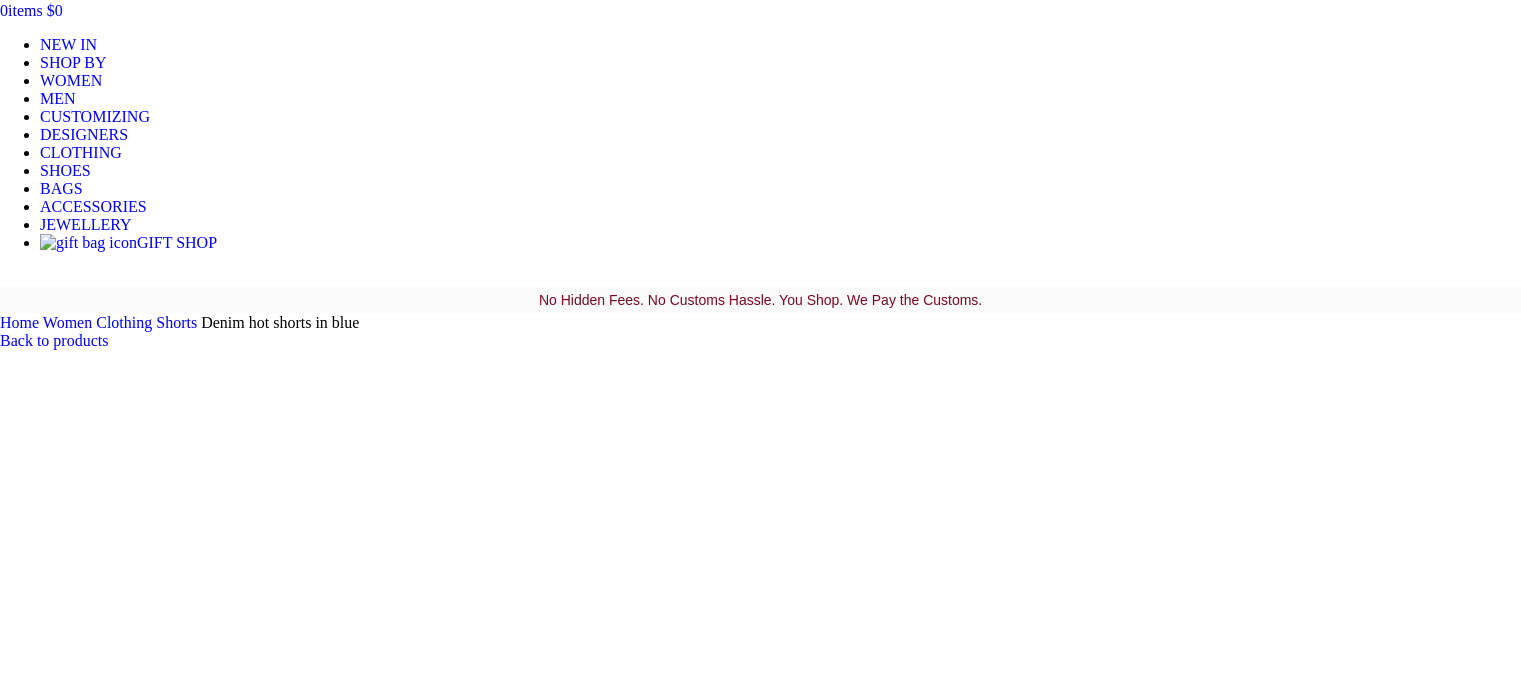 click at bounding box center [690, 1089] 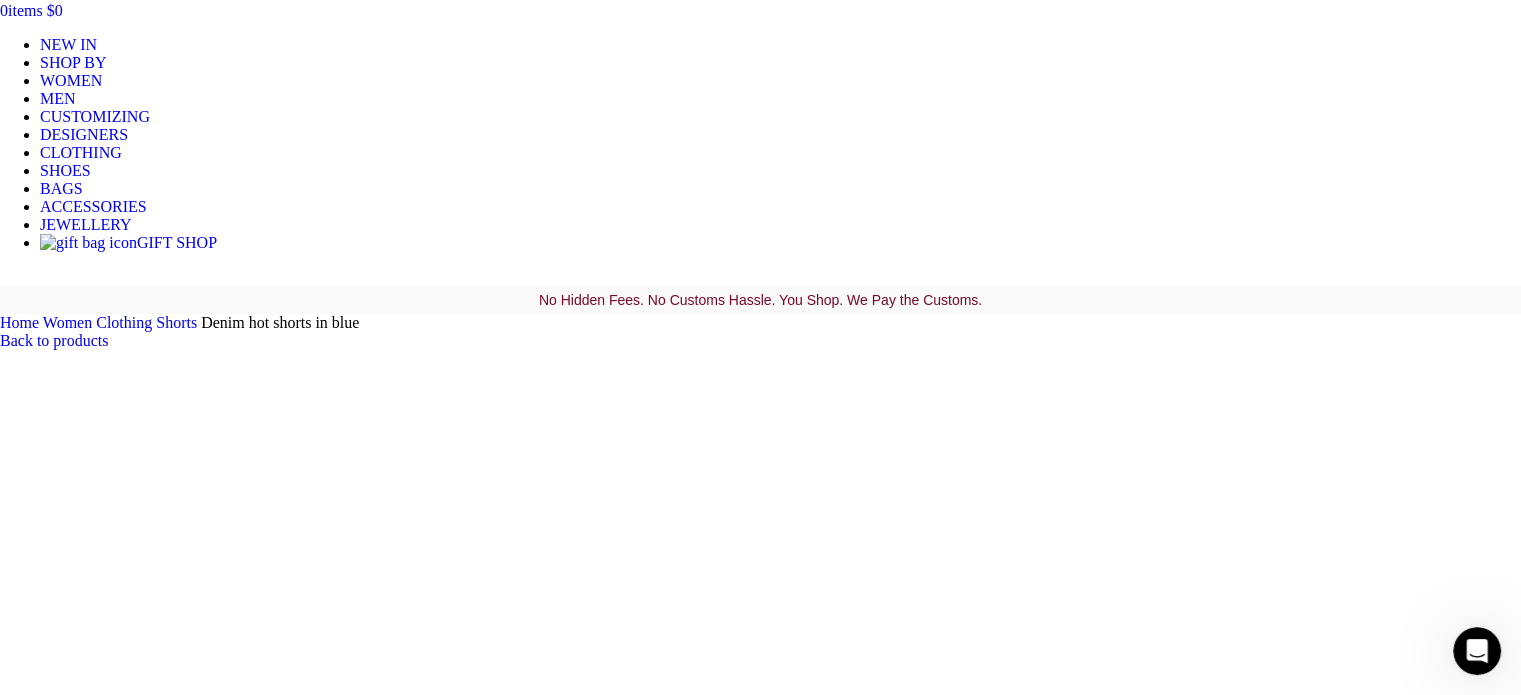 scroll, scrollTop: 0, scrollLeft: 0, axis: both 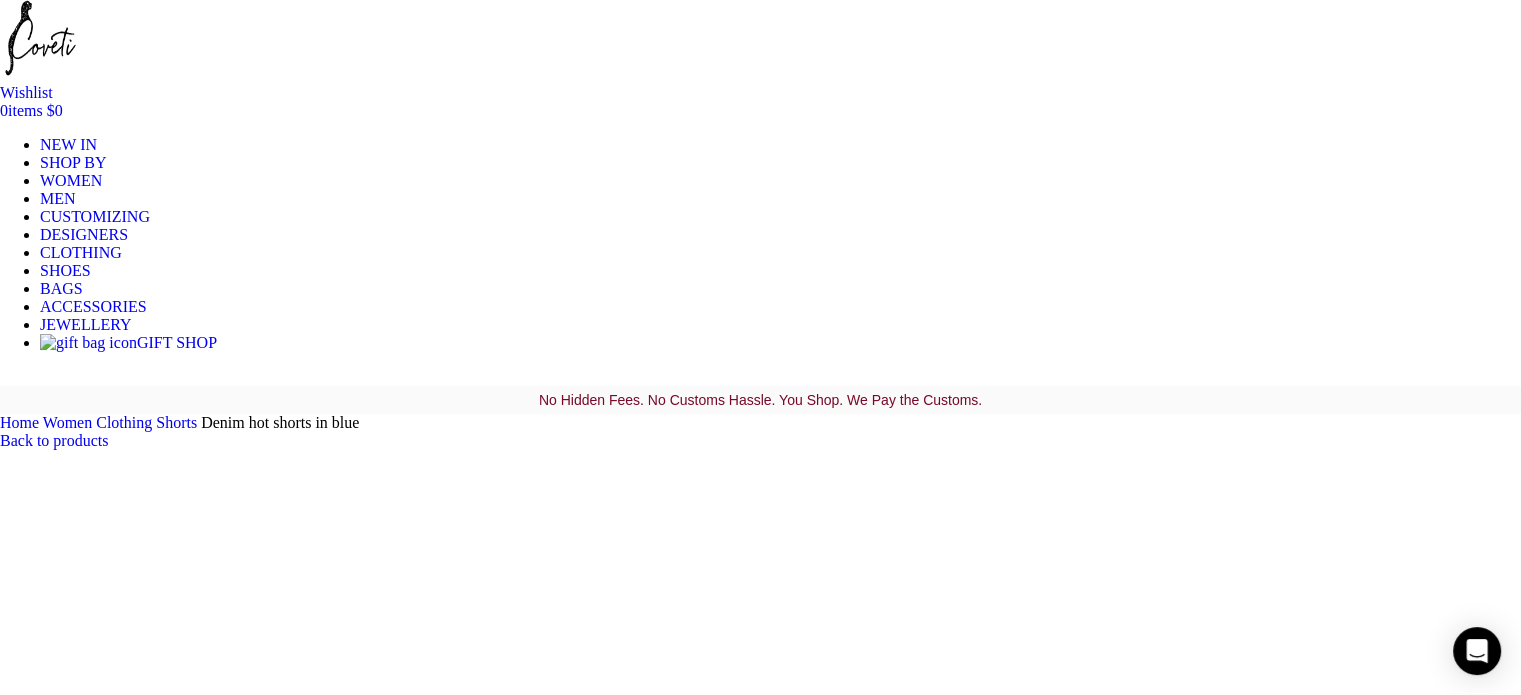 click at bounding box center (690, 1189) 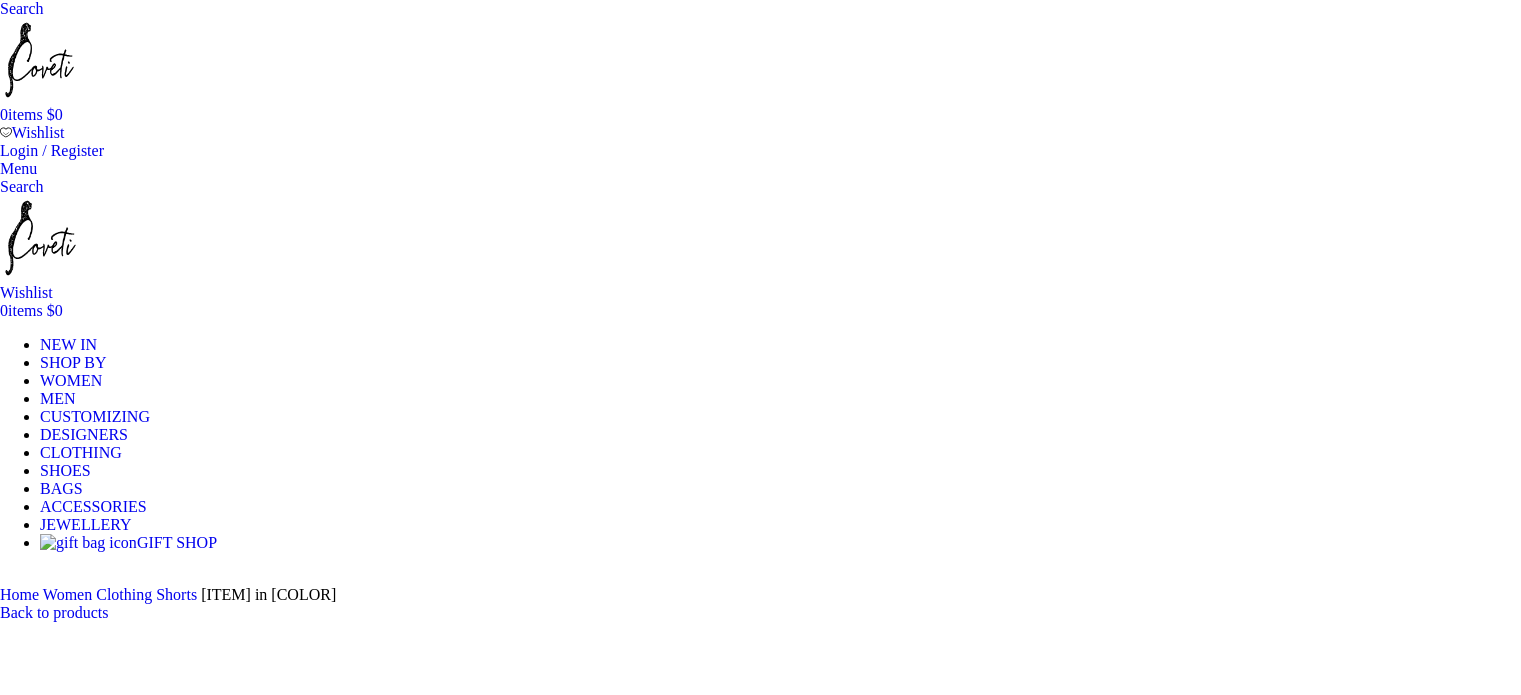 scroll, scrollTop: 200, scrollLeft: 0, axis: vertical 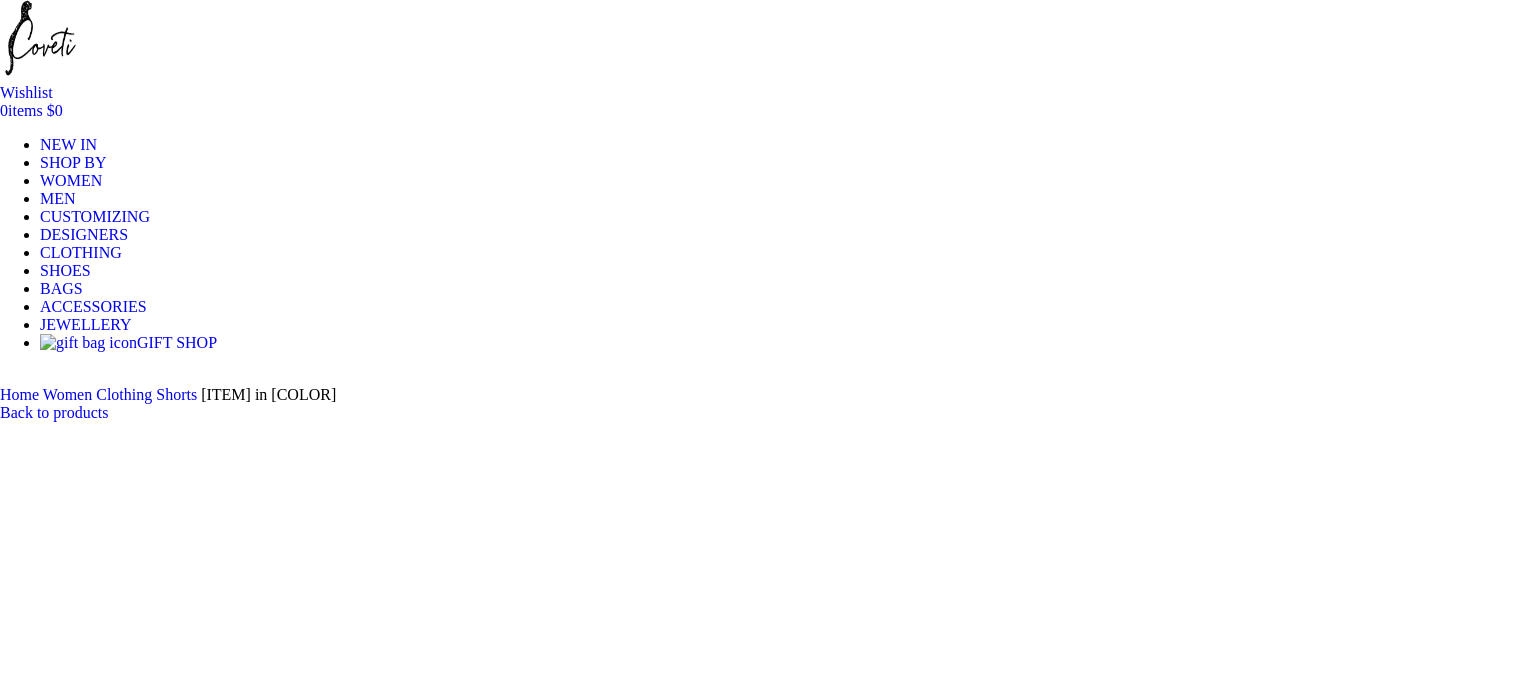 click at bounding box center [310, 6363] 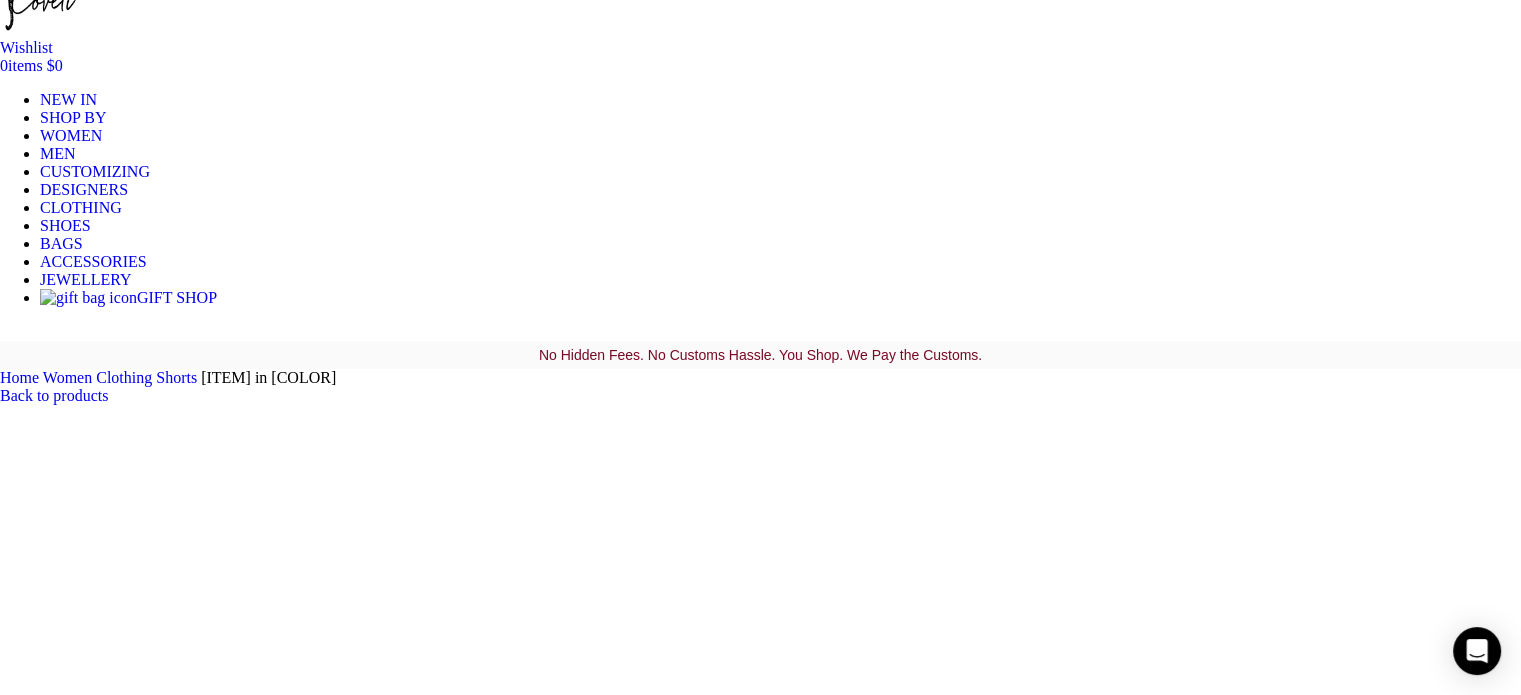 scroll, scrollTop: 400, scrollLeft: 0, axis: vertical 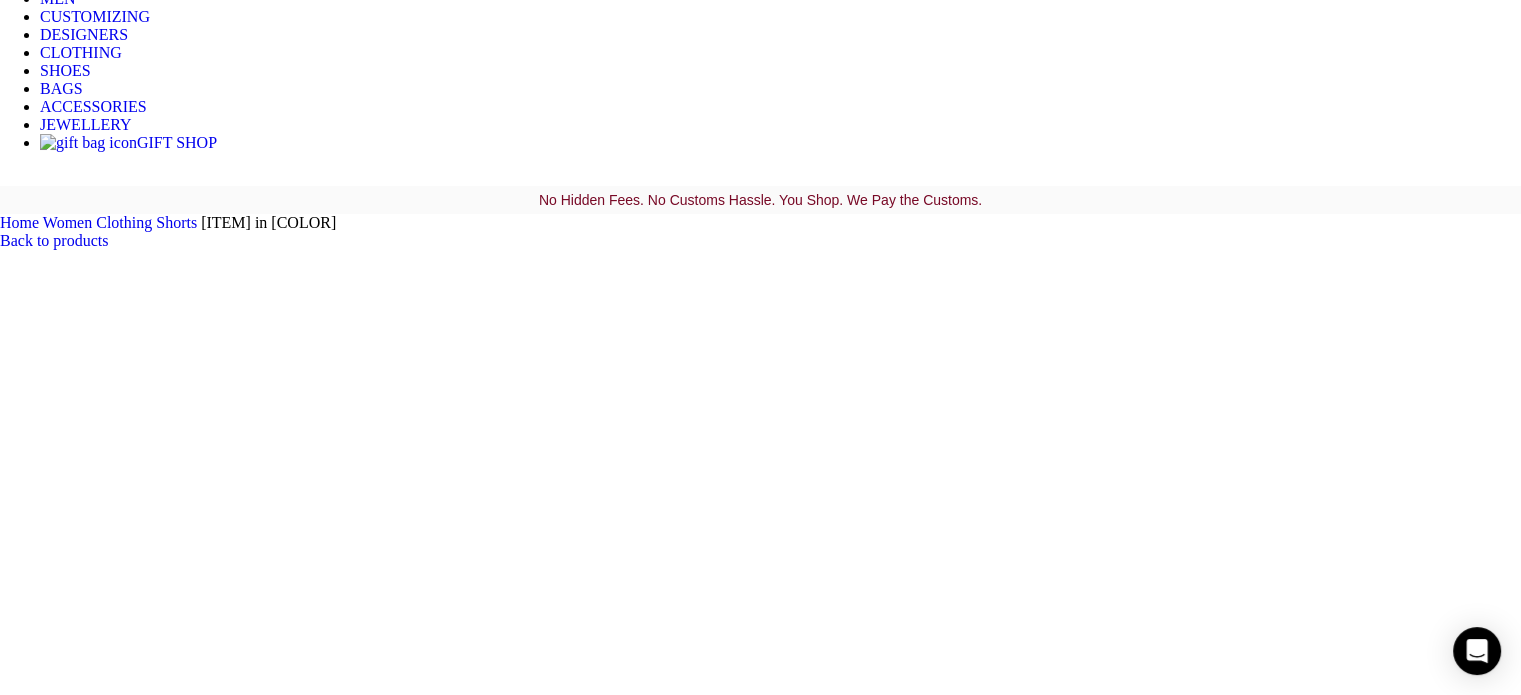 click at bounding box center [760, 1068] 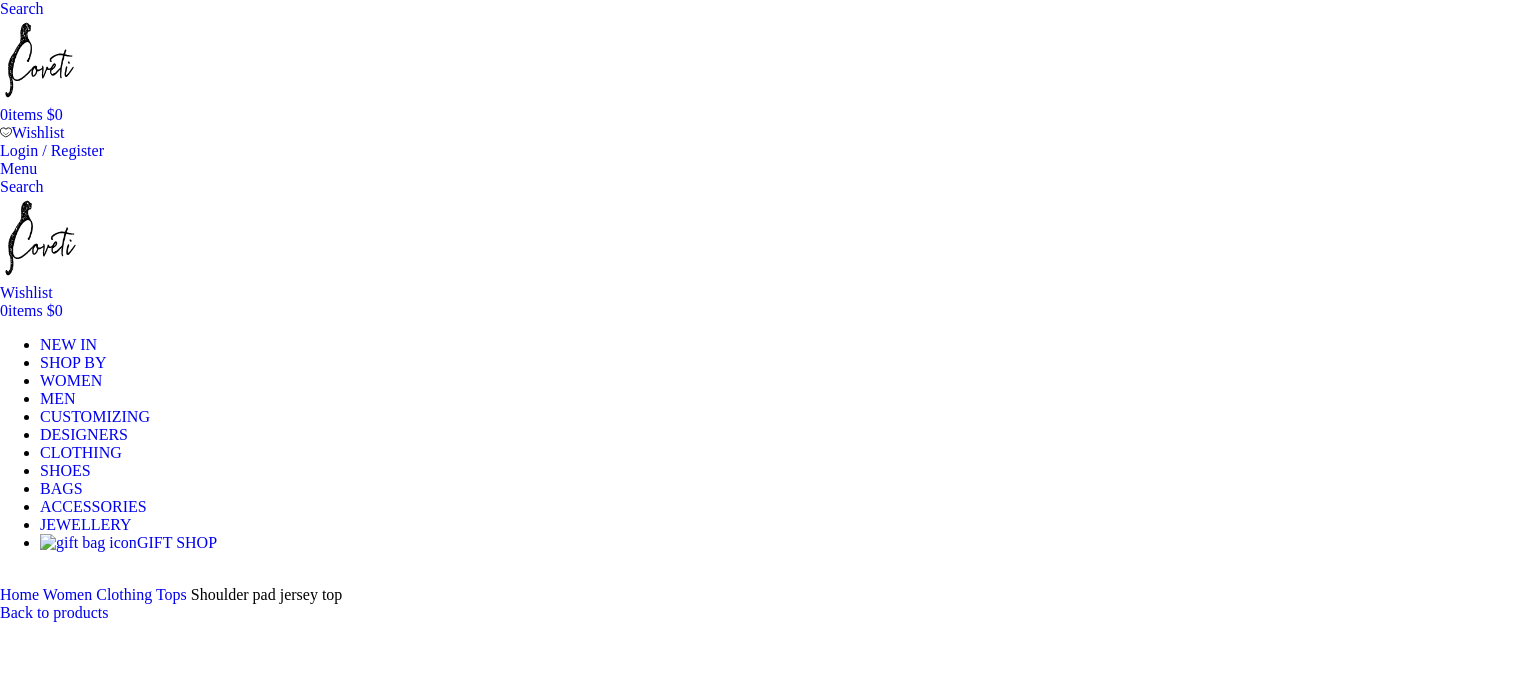 scroll, scrollTop: 0, scrollLeft: 0, axis: both 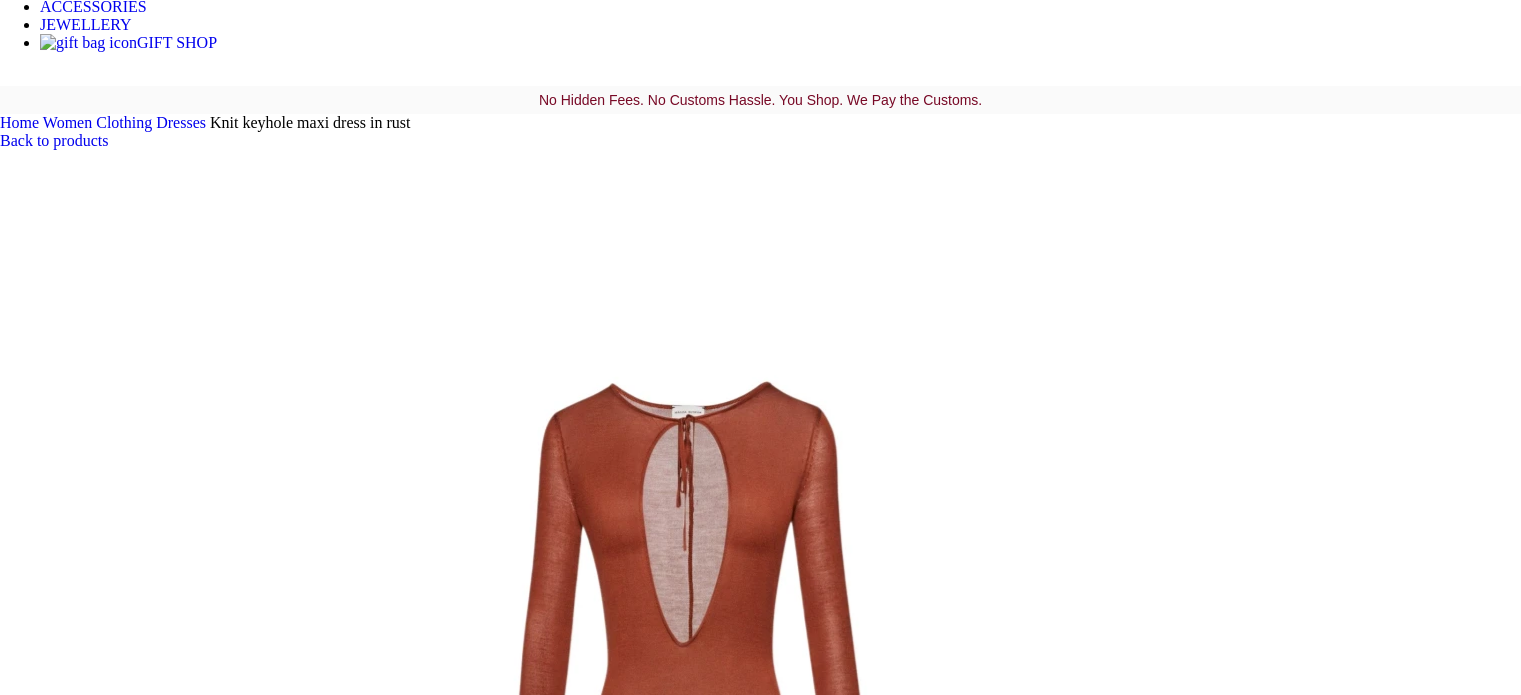 click at bounding box center [310, 7299] 